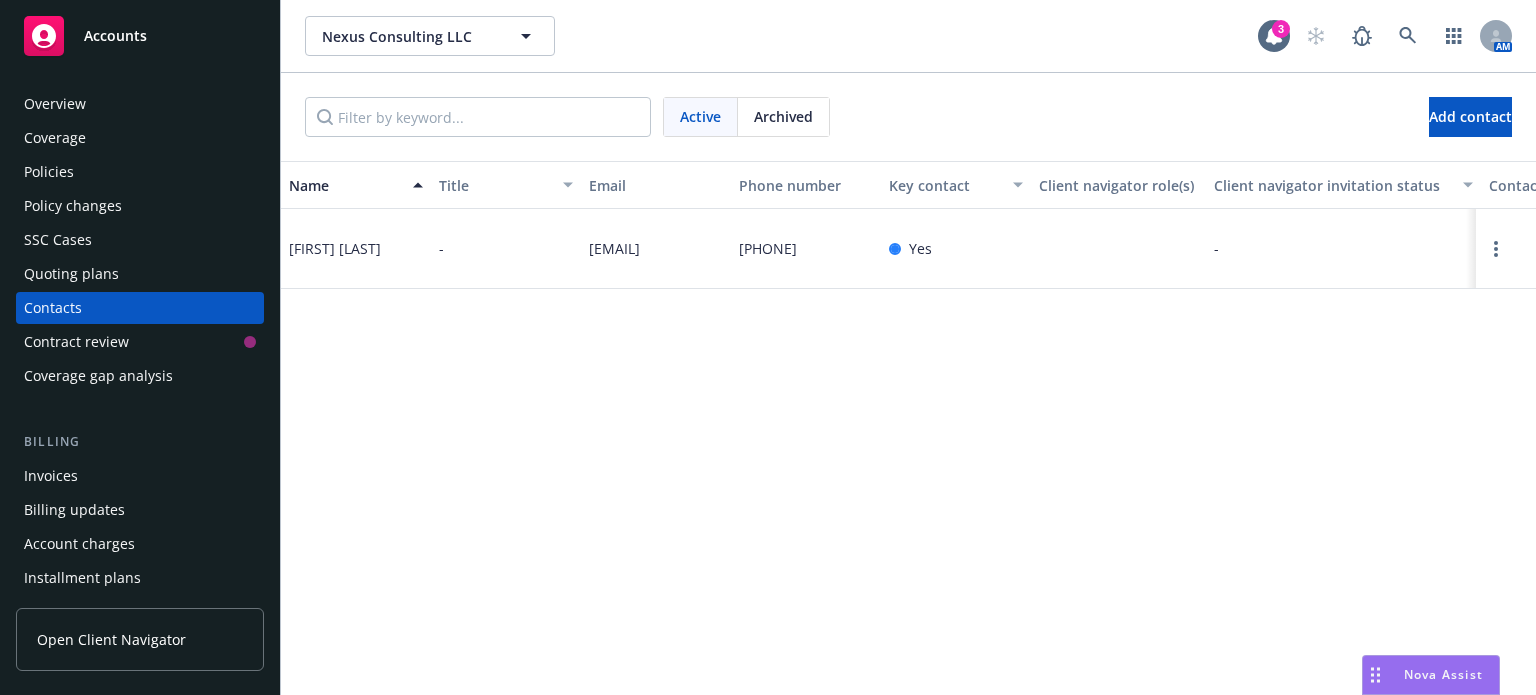 scroll, scrollTop: 0, scrollLeft: 0, axis: both 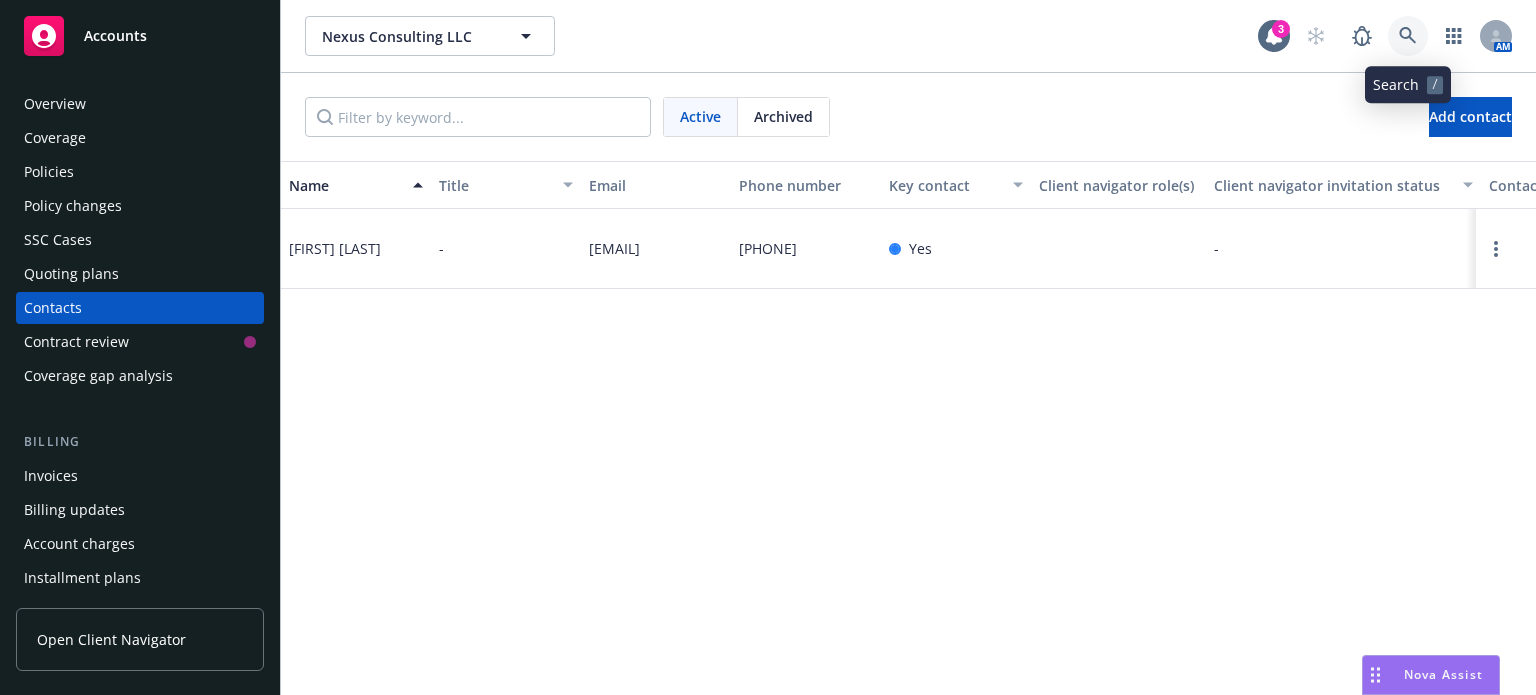click 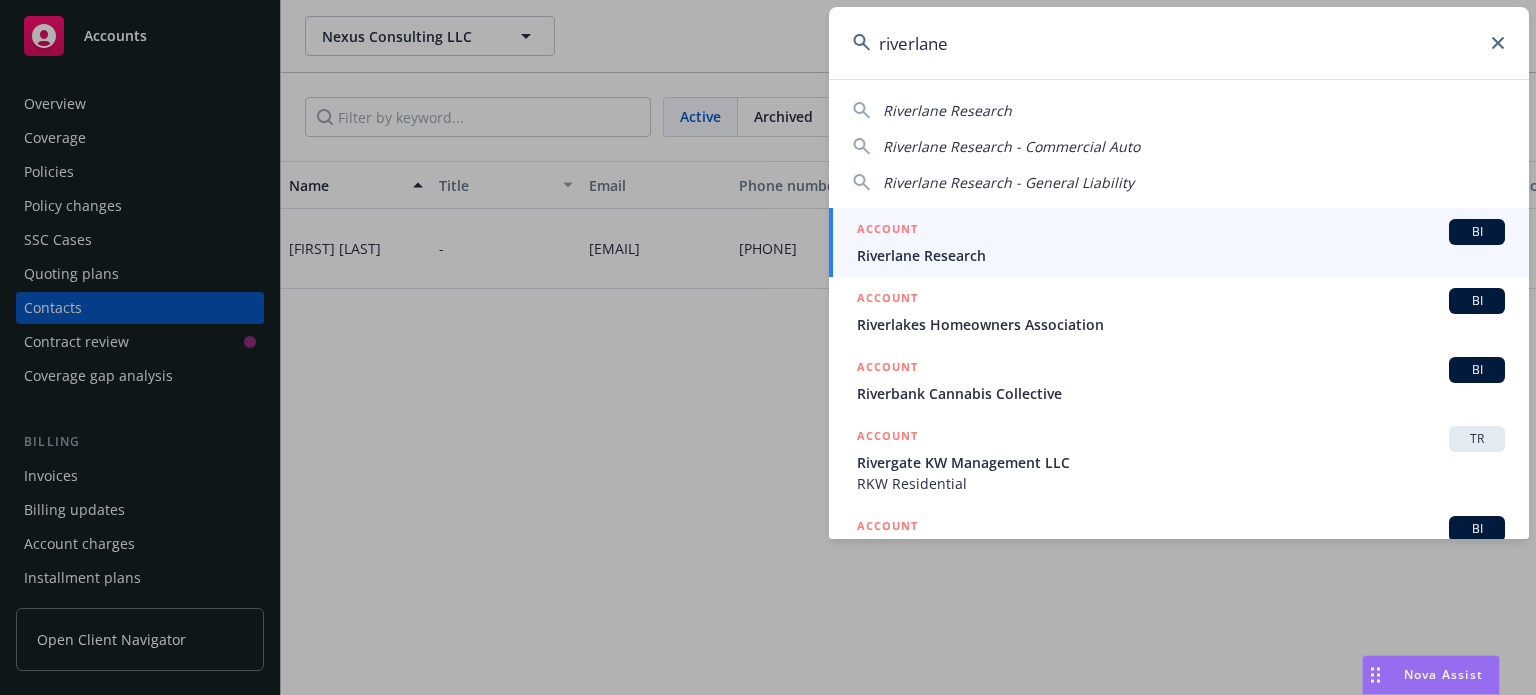 type on "riverlane" 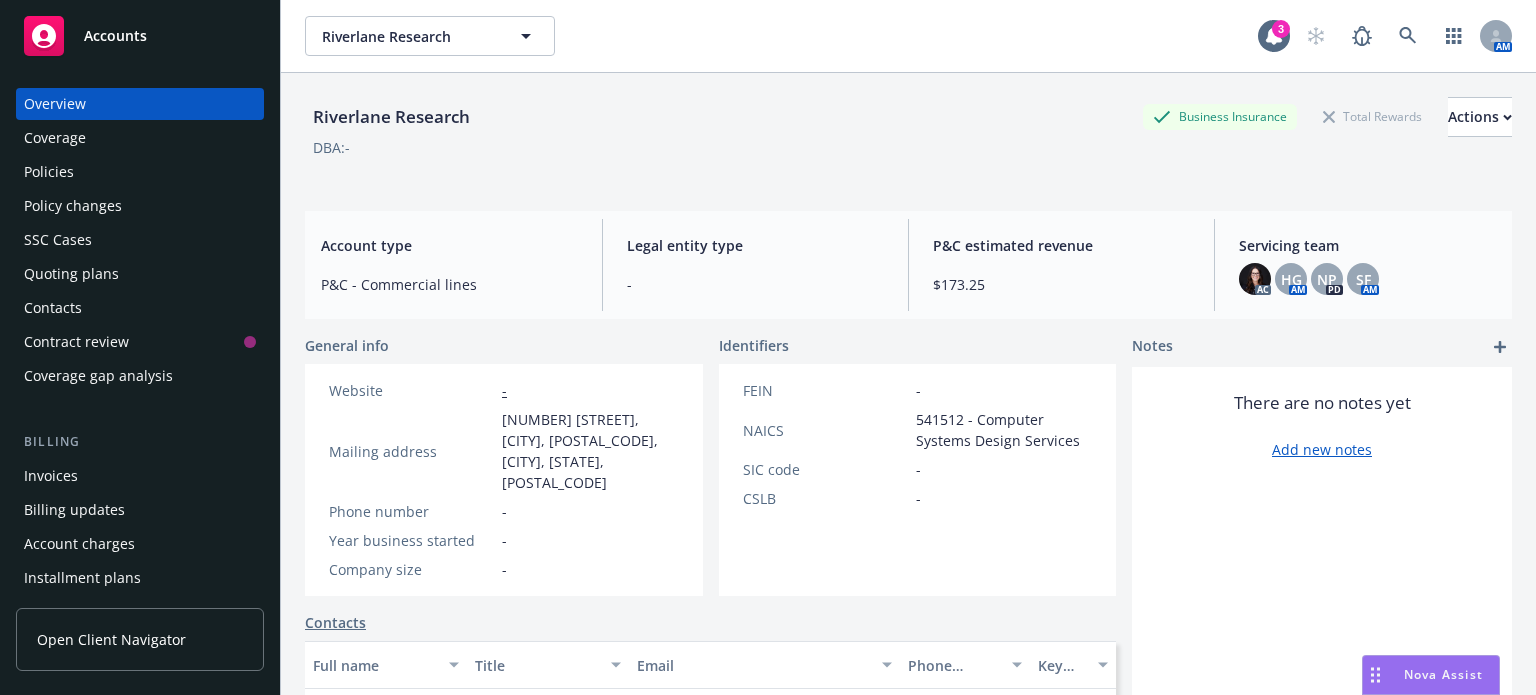 click on "Contacts" at bounding box center (140, 308) 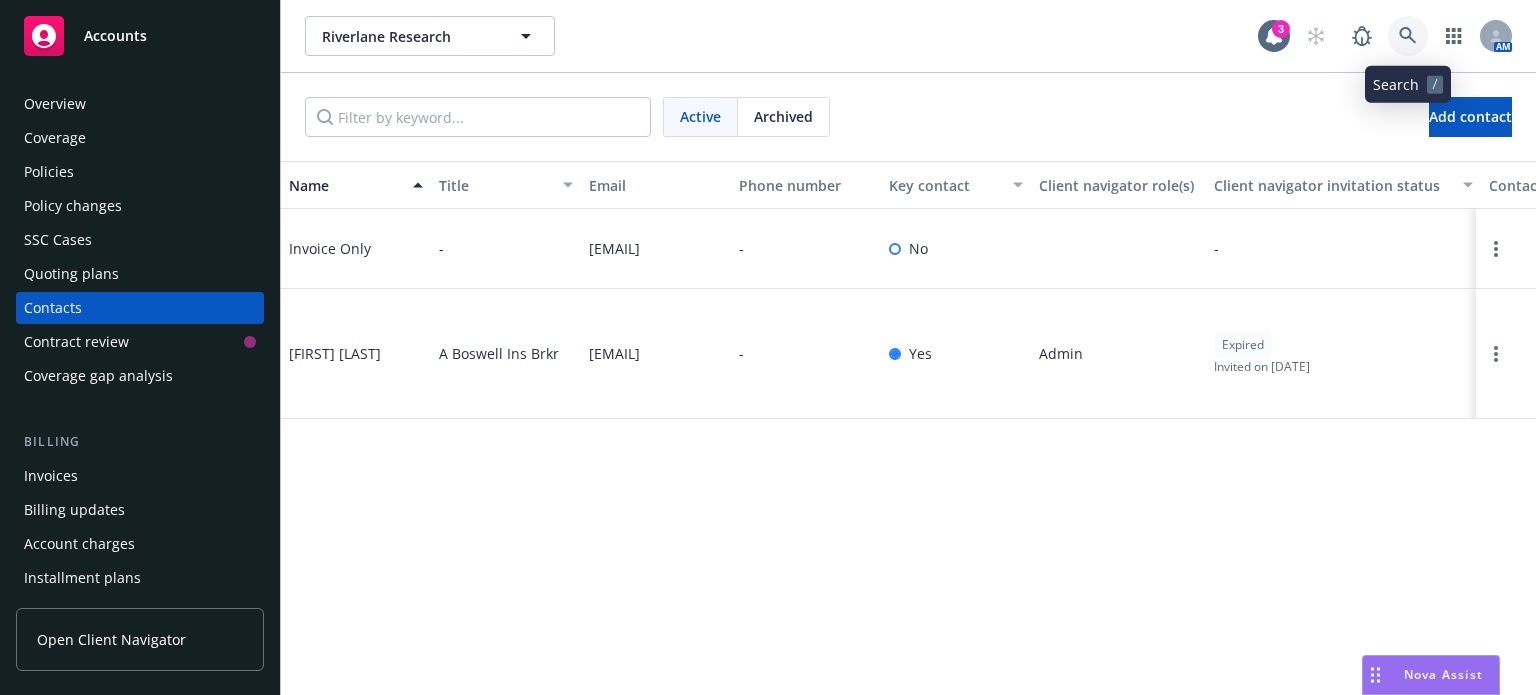 click 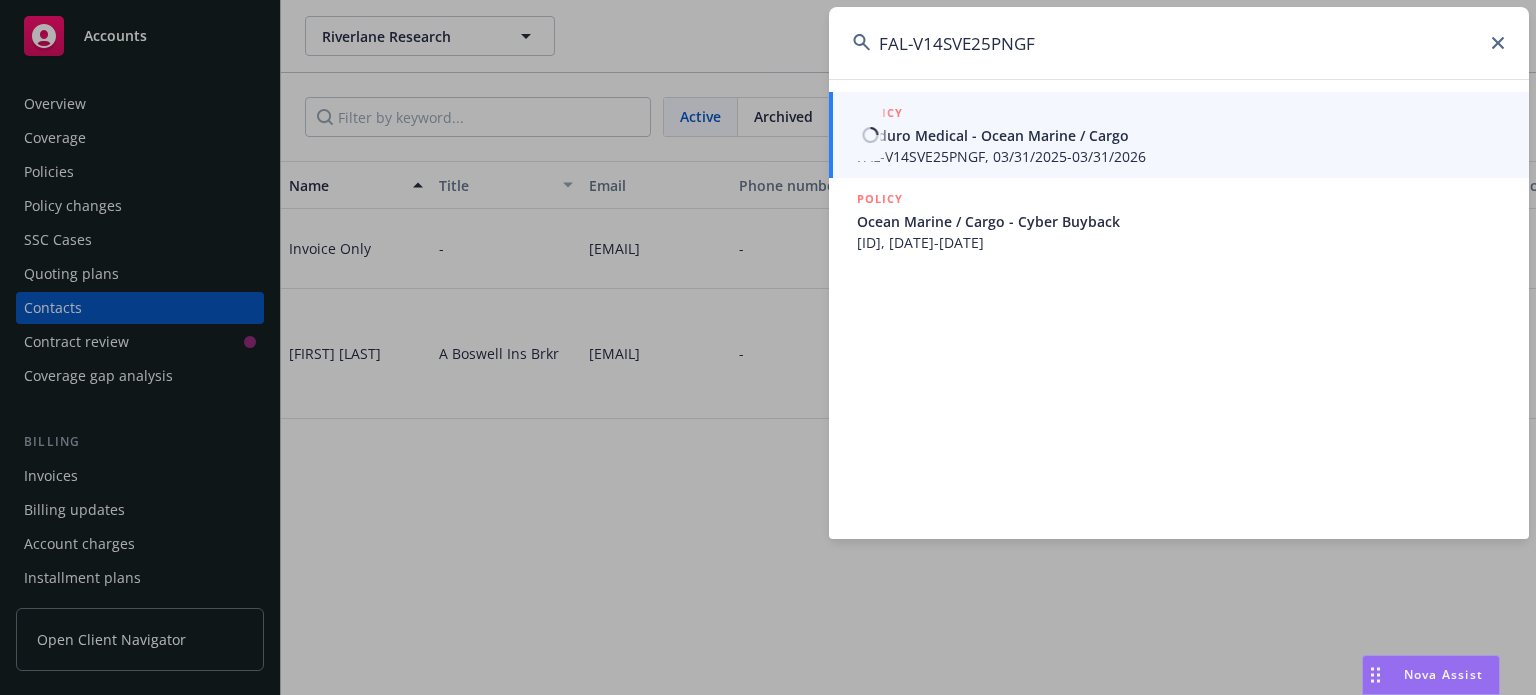 type on "FAL-V14SVE25PNGF" 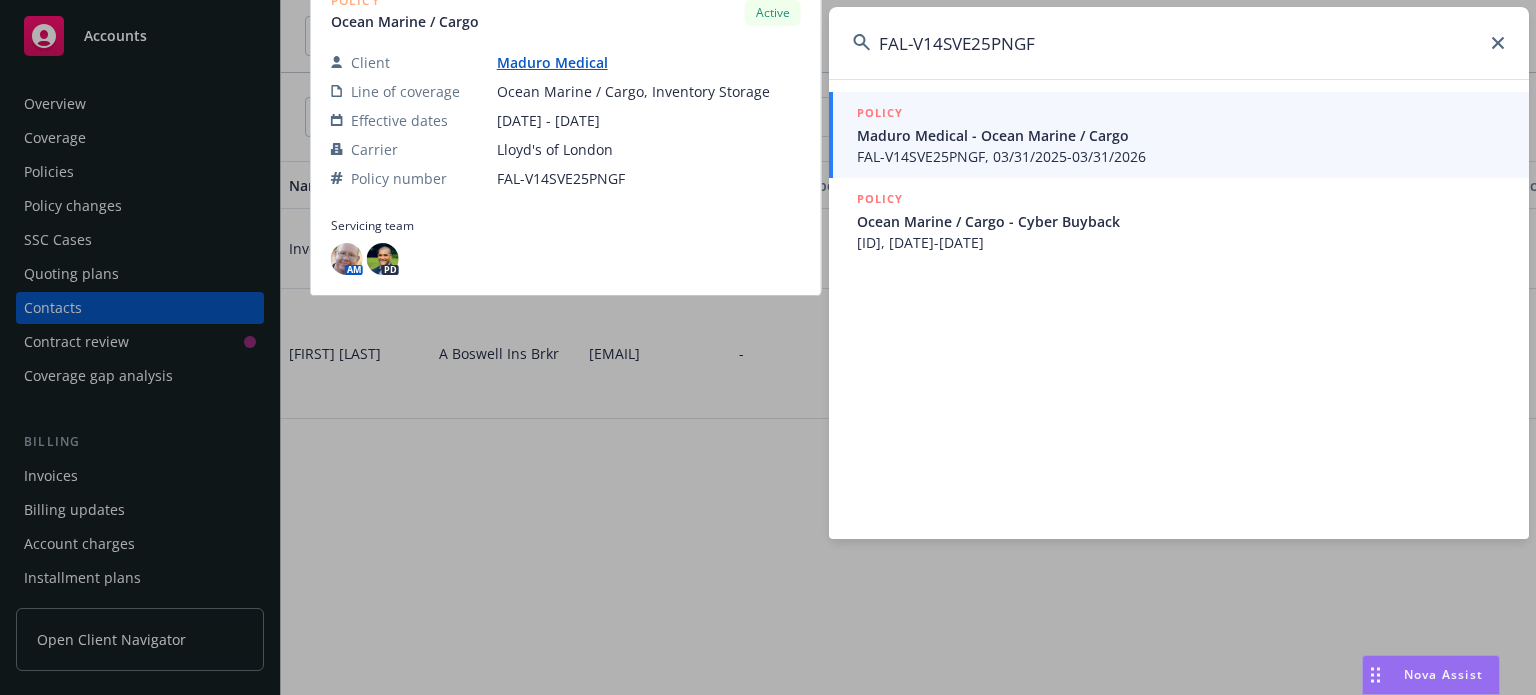 click on "Maduro Medical - Ocean Marine / Cargo" at bounding box center (1181, 135) 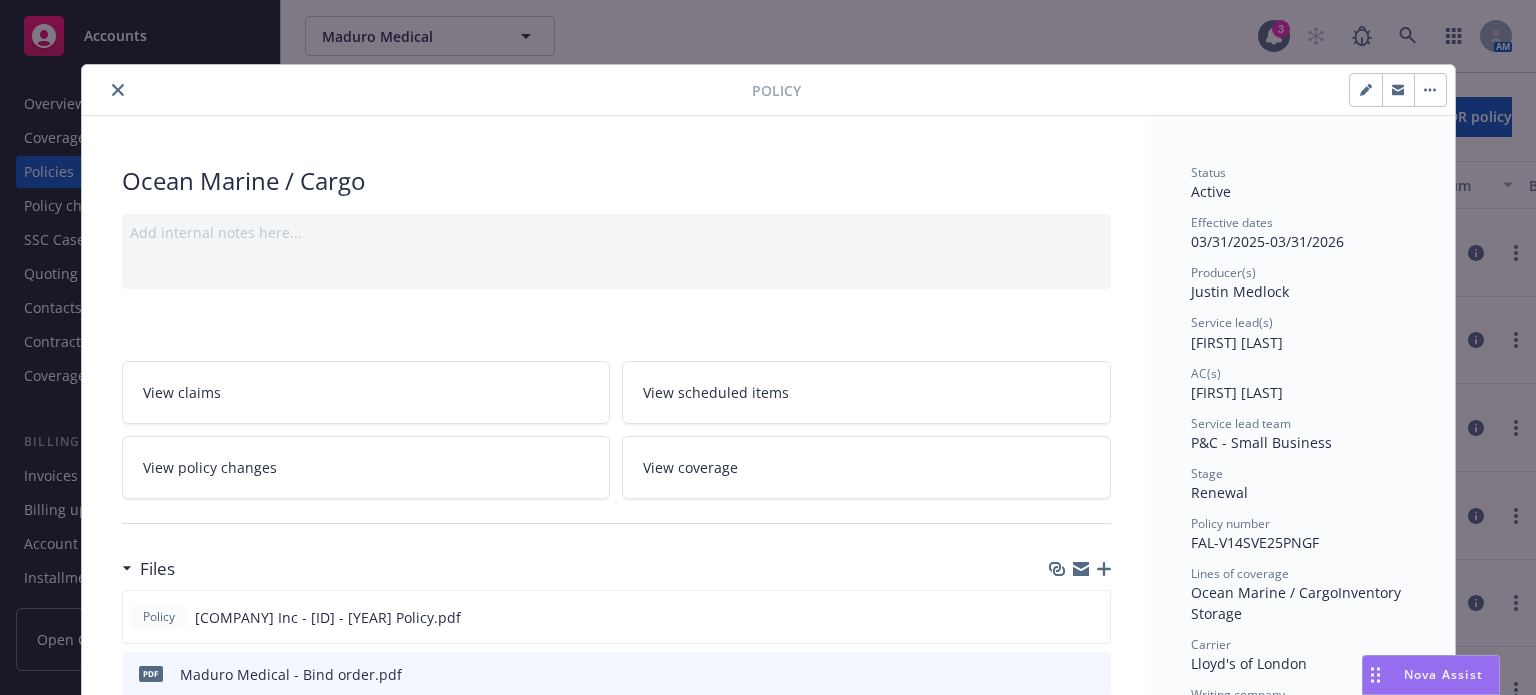 click 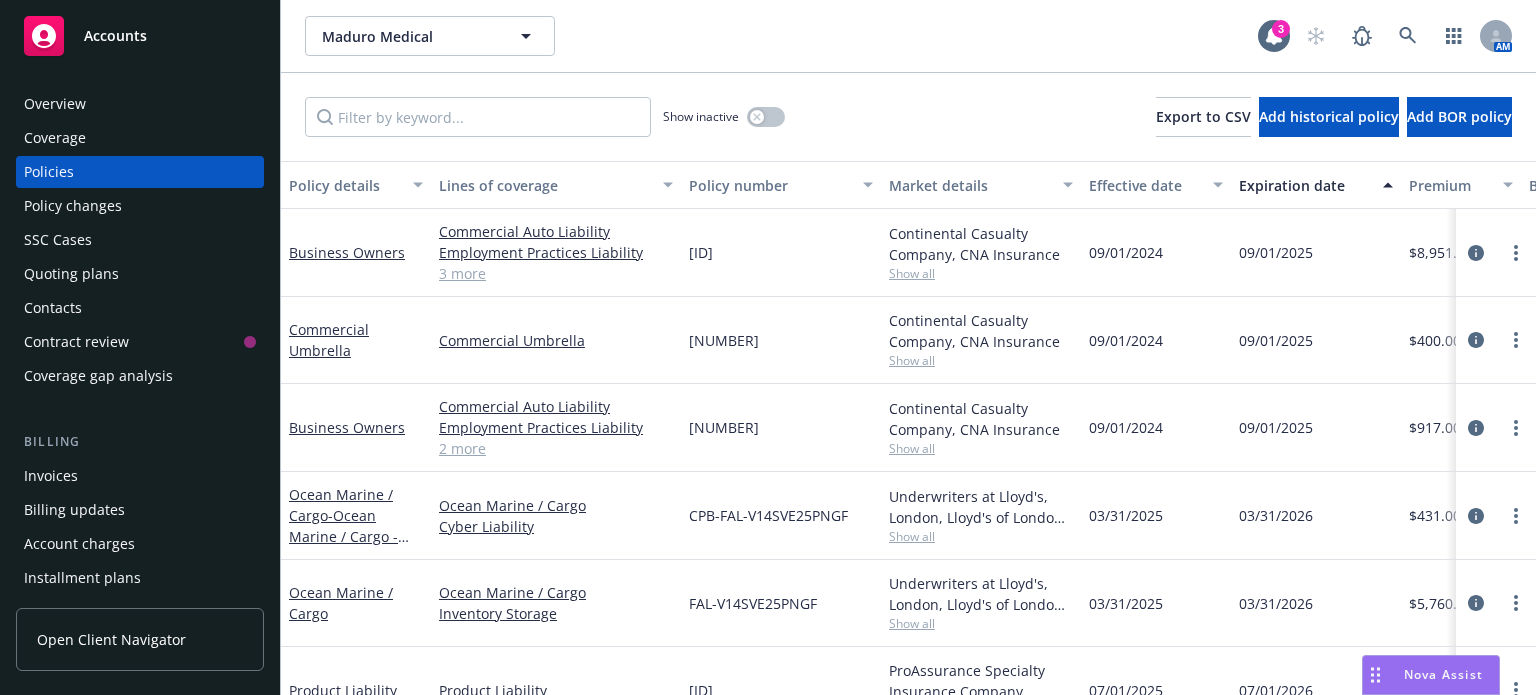 click on "Invoices" at bounding box center (140, 476) 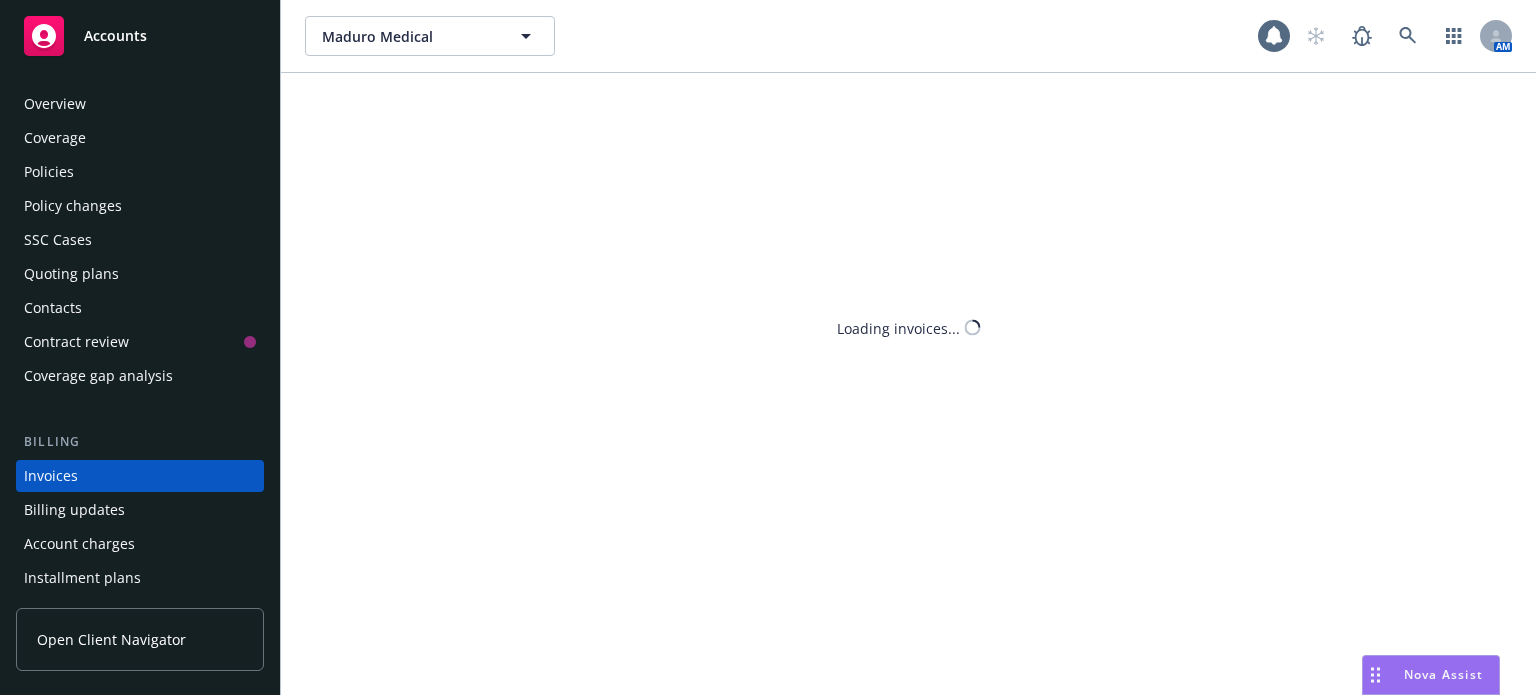 scroll, scrollTop: 96, scrollLeft: 0, axis: vertical 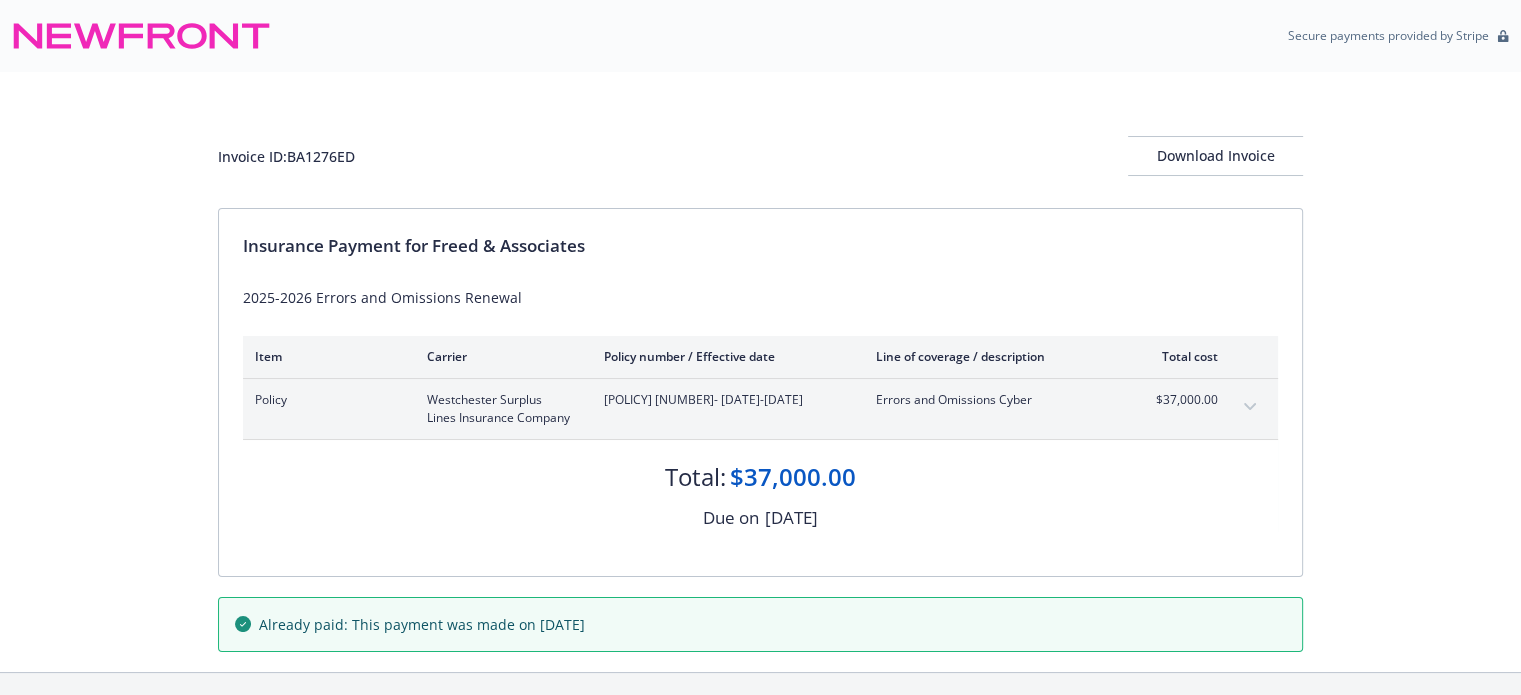 click on "[POLICY] [NUMBER] - [DATE]-[DATE]" at bounding box center [724, 400] 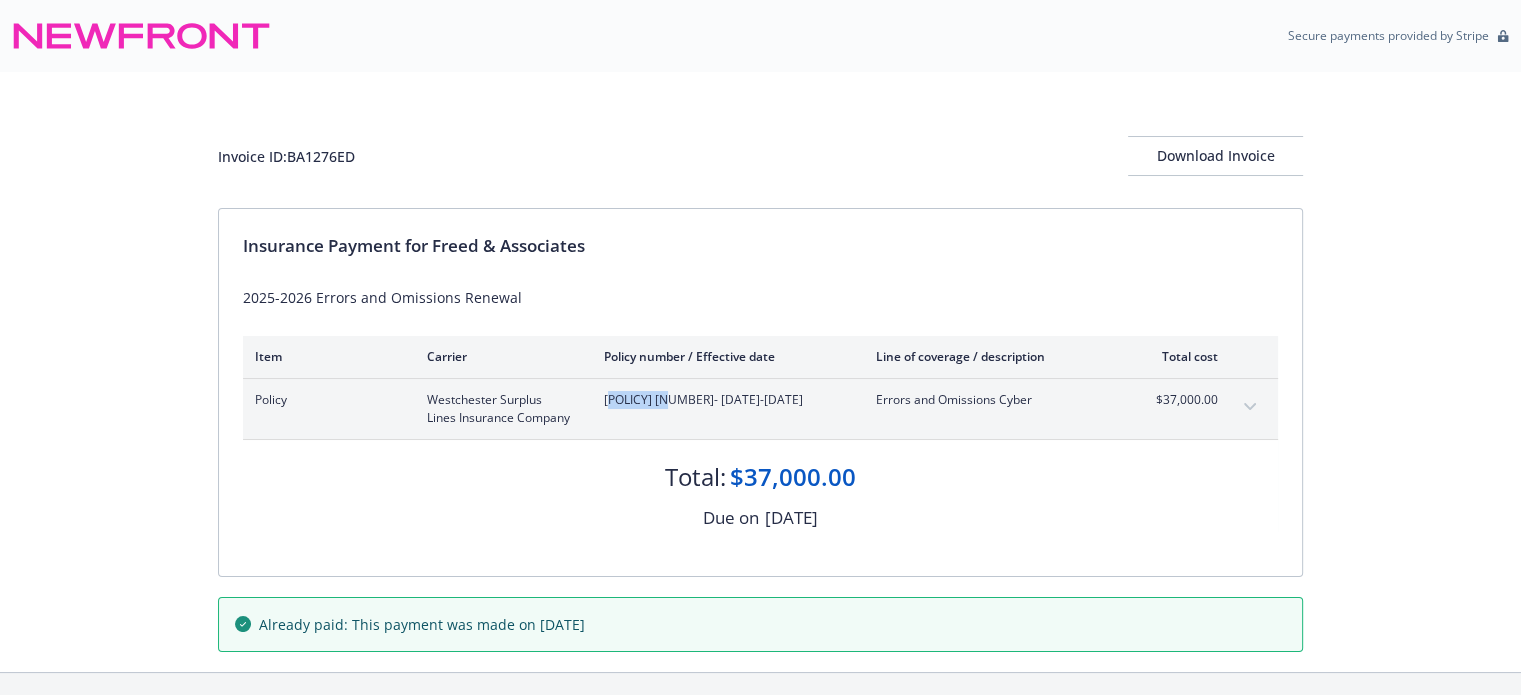 click on "[POLICY] [NUMBER] - [DATE]-[DATE]" at bounding box center [724, 400] 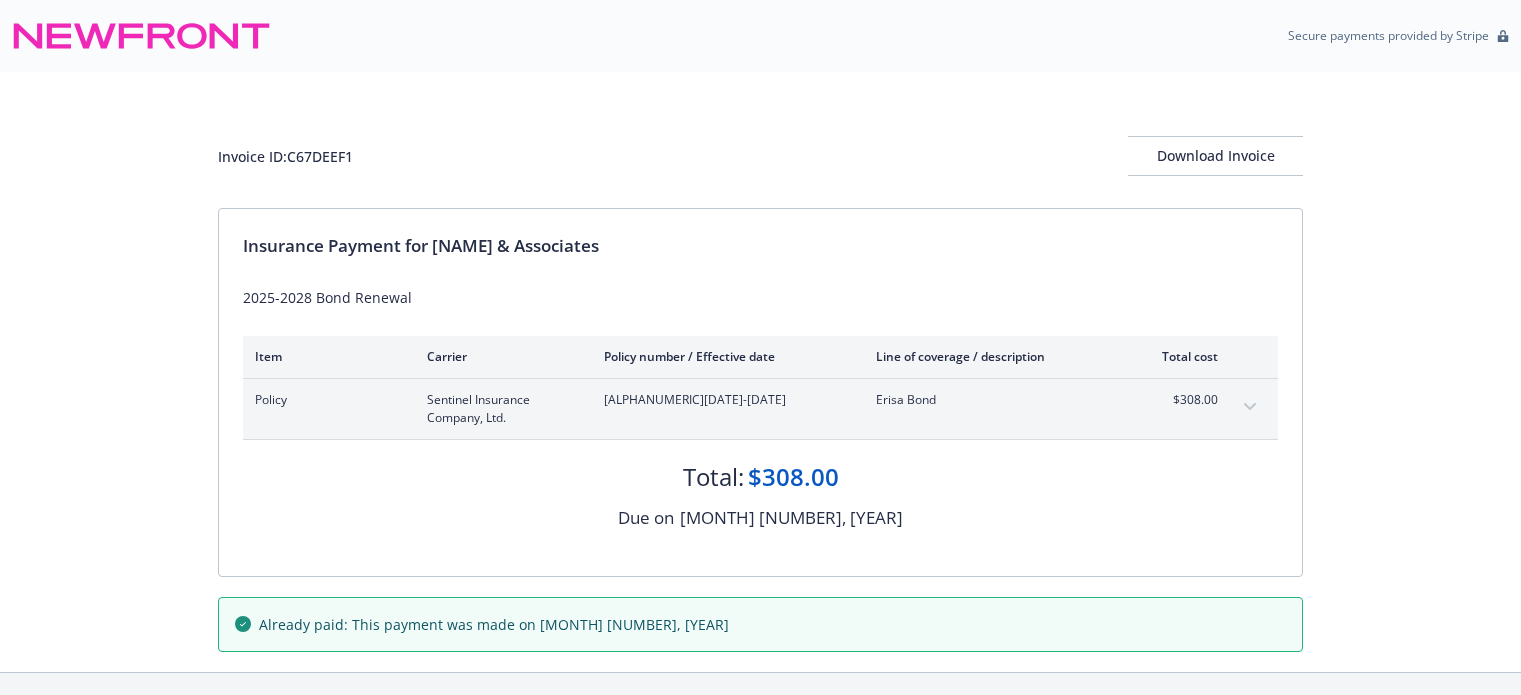 scroll, scrollTop: 0, scrollLeft: 0, axis: both 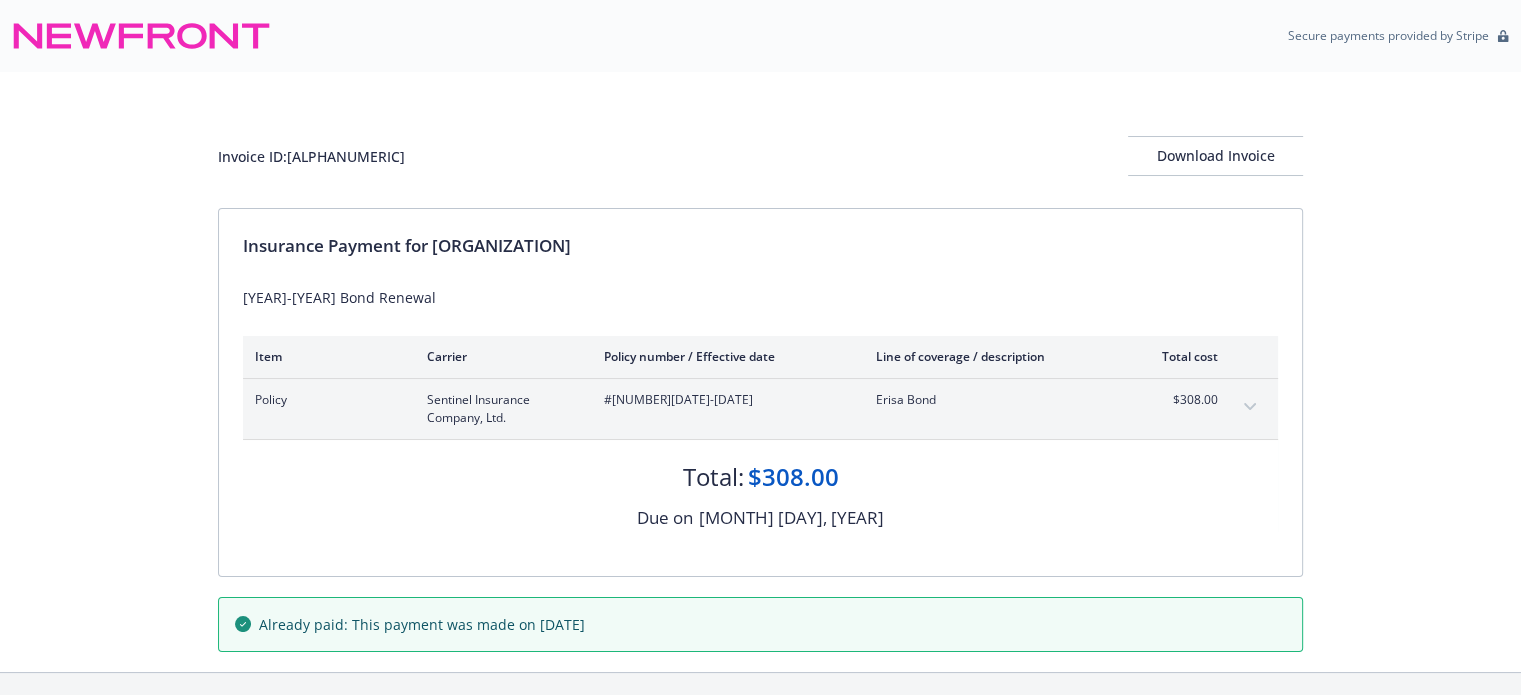 click on "#57BDDCZ7908  - 07/29/2025-07/29/2028" at bounding box center [724, 400] 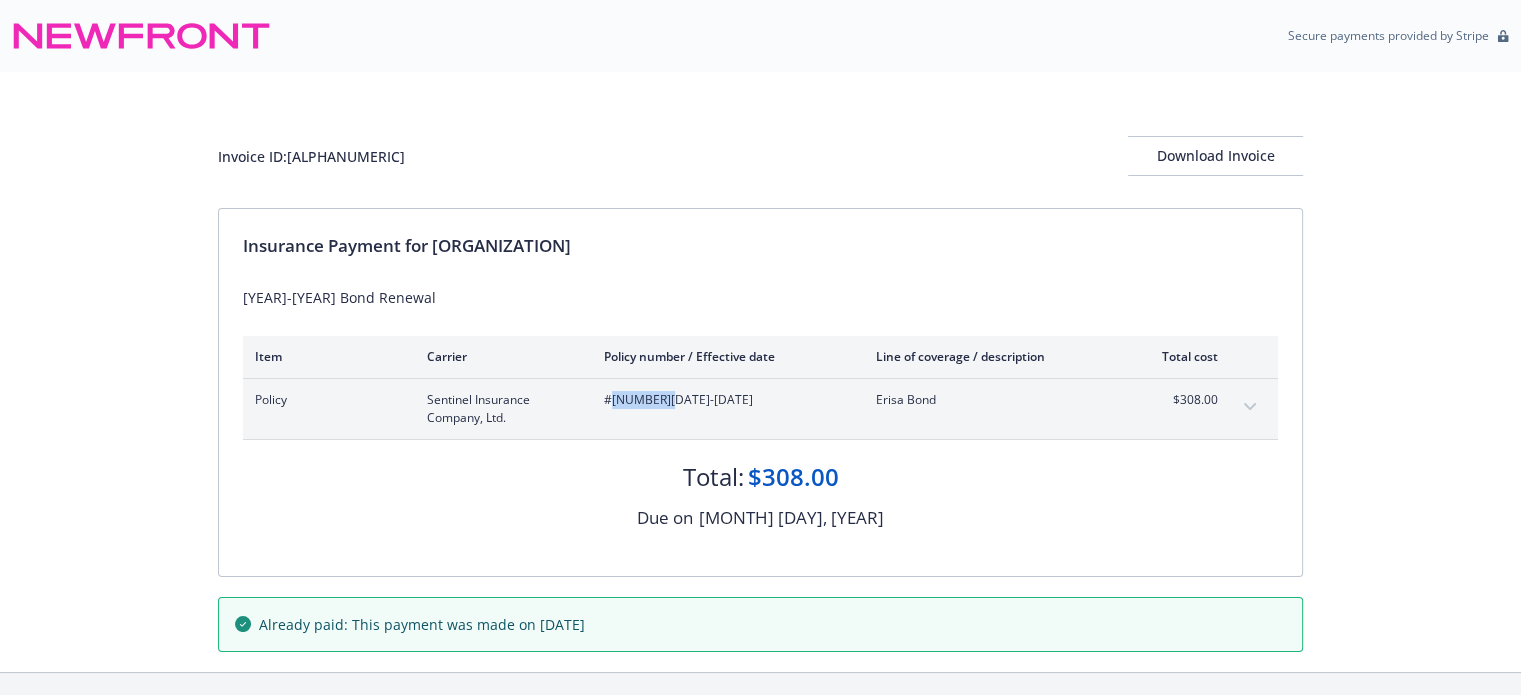 click on "#57BDDCZ7908  - 07/29/2025-07/29/2028" at bounding box center (724, 400) 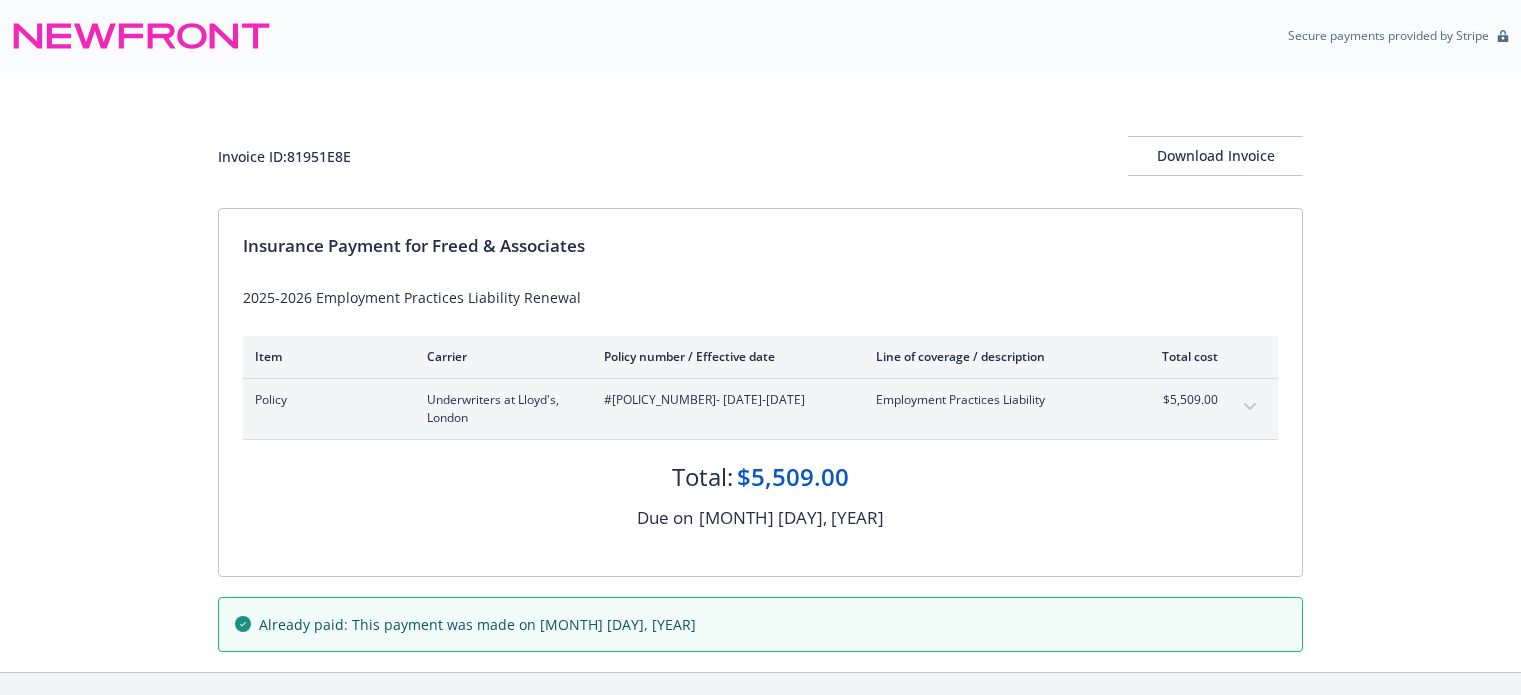 scroll, scrollTop: 0, scrollLeft: 0, axis: both 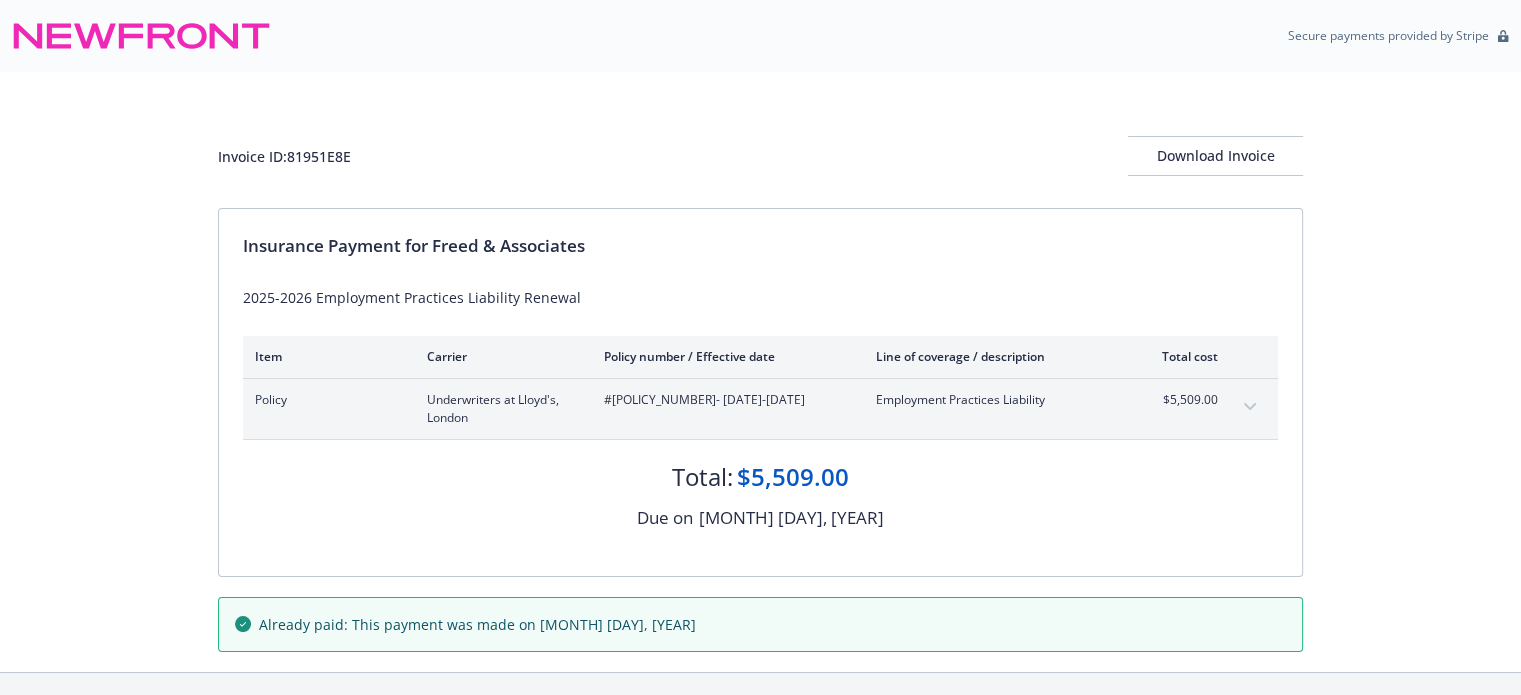 drag, startPoint x: 612, startPoint y: 395, endPoint x: 778, endPoint y: 400, distance: 166.07529 